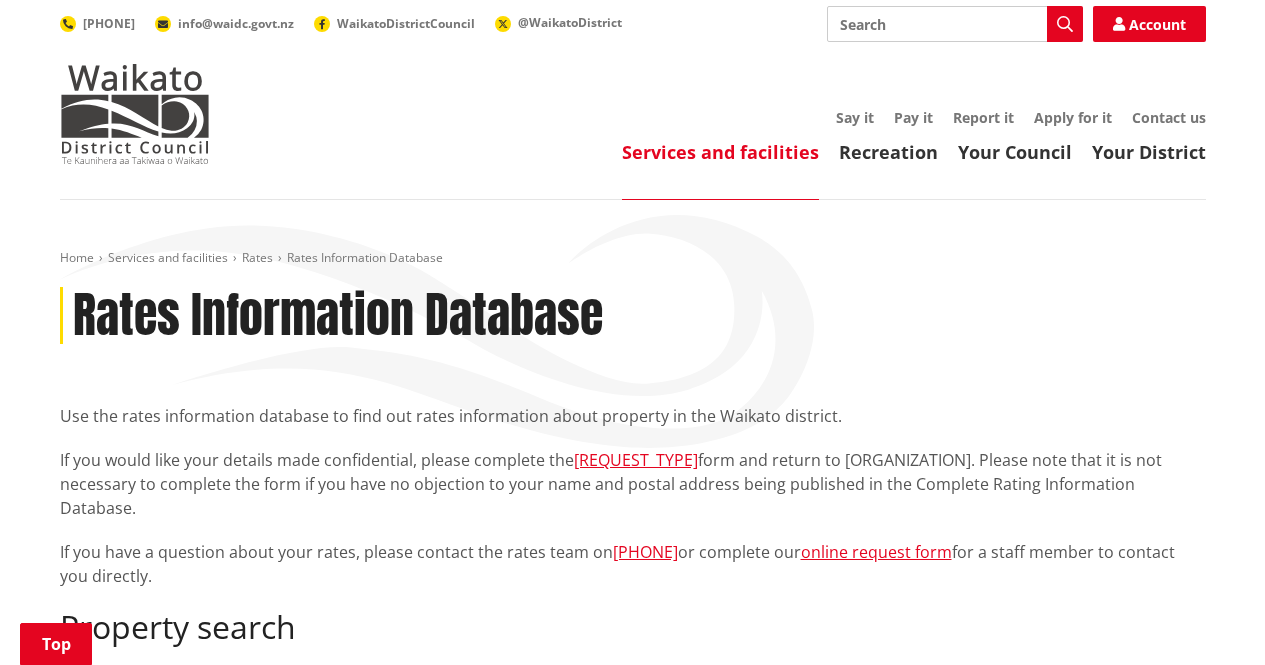 scroll, scrollTop: 260, scrollLeft: 0, axis: vertical 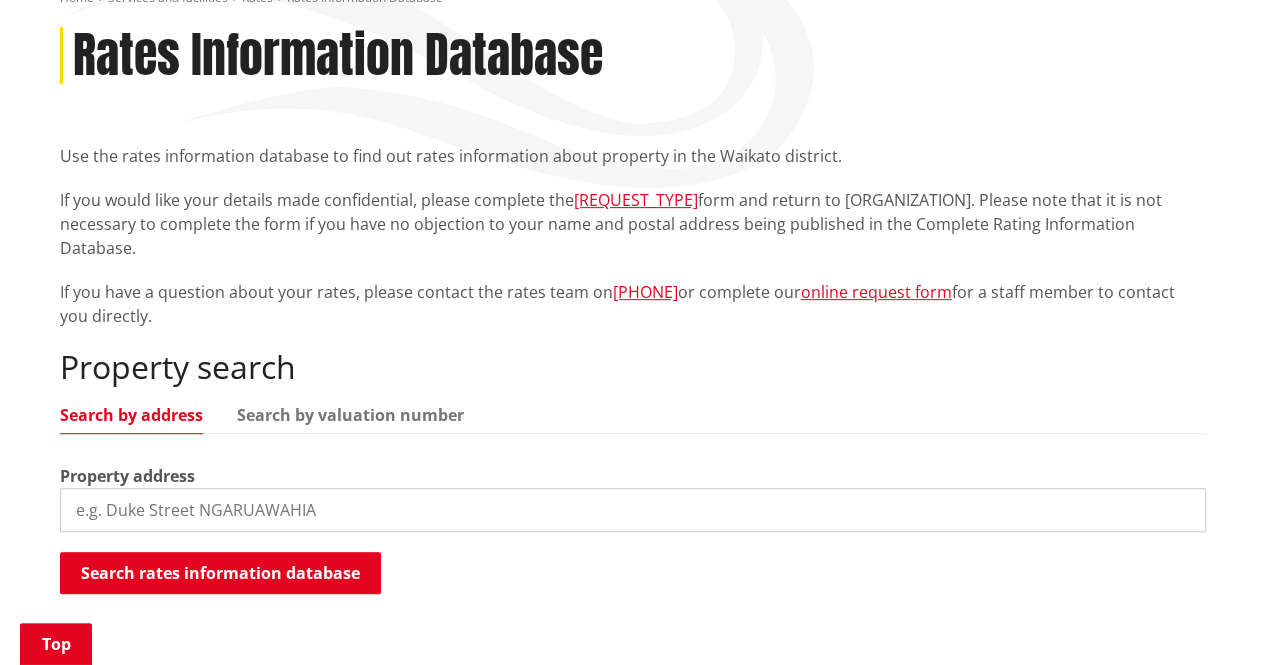 click at bounding box center (633, 510) 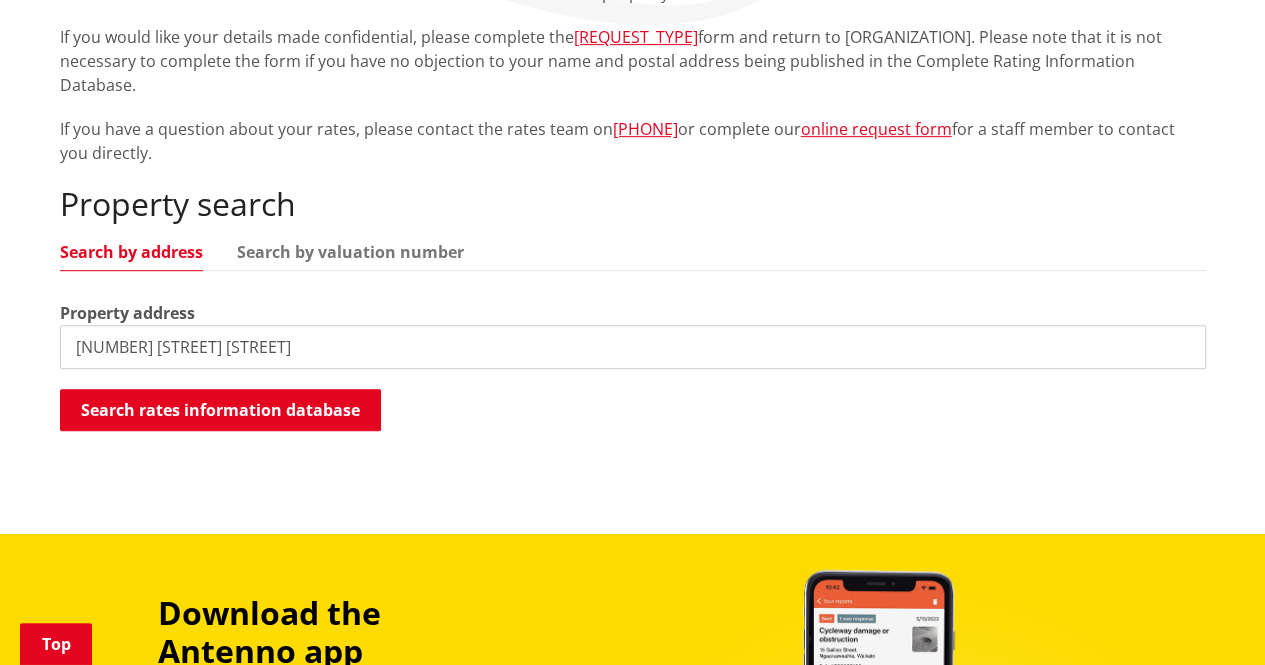 scroll, scrollTop: 427, scrollLeft: 0, axis: vertical 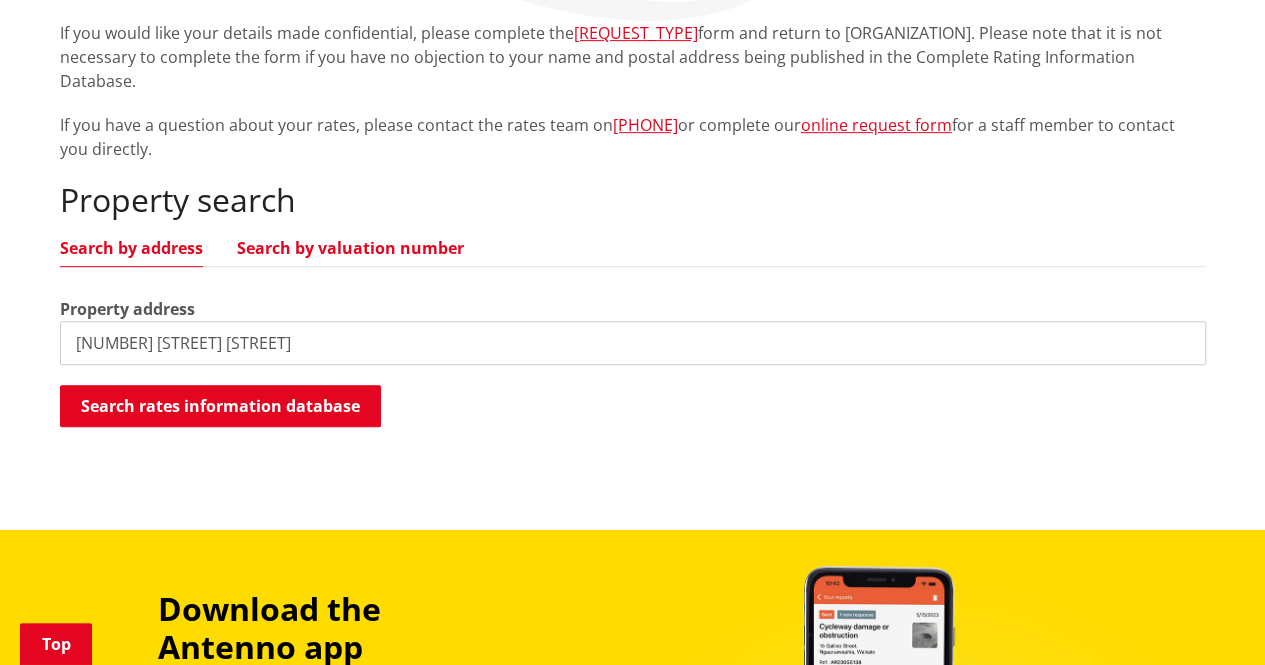 click on "Search by valuation number" at bounding box center (350, 248) 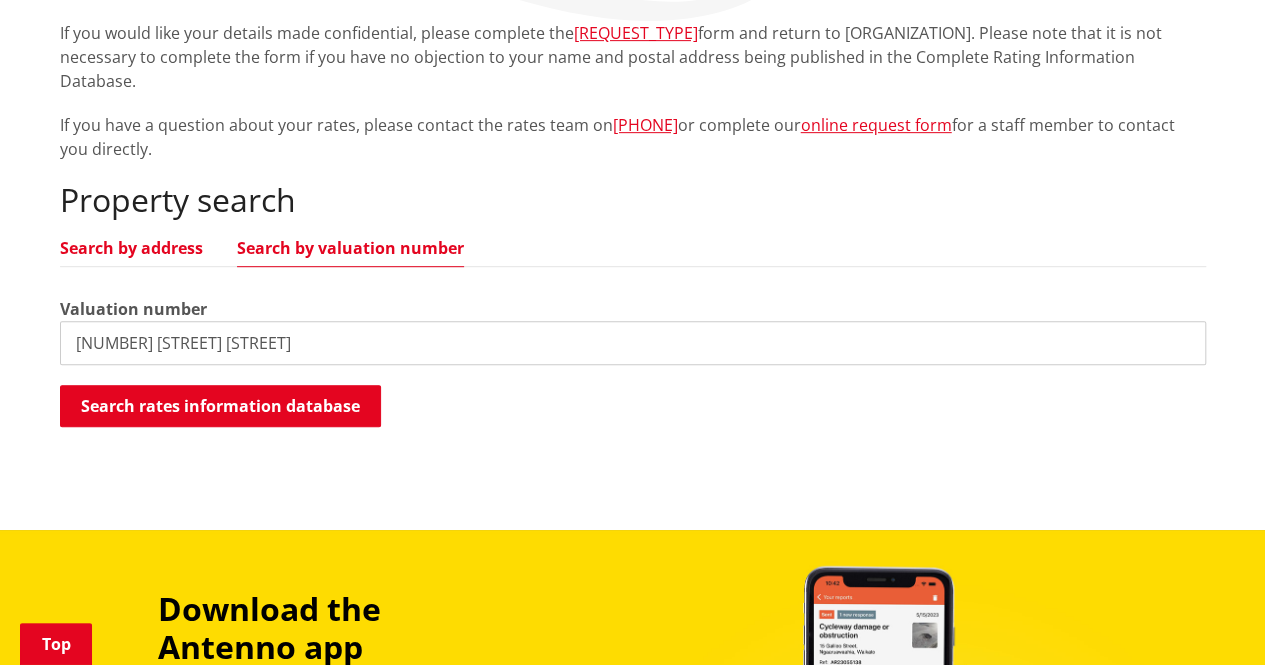 click on "Search by address" at bounding box center (131, 248) 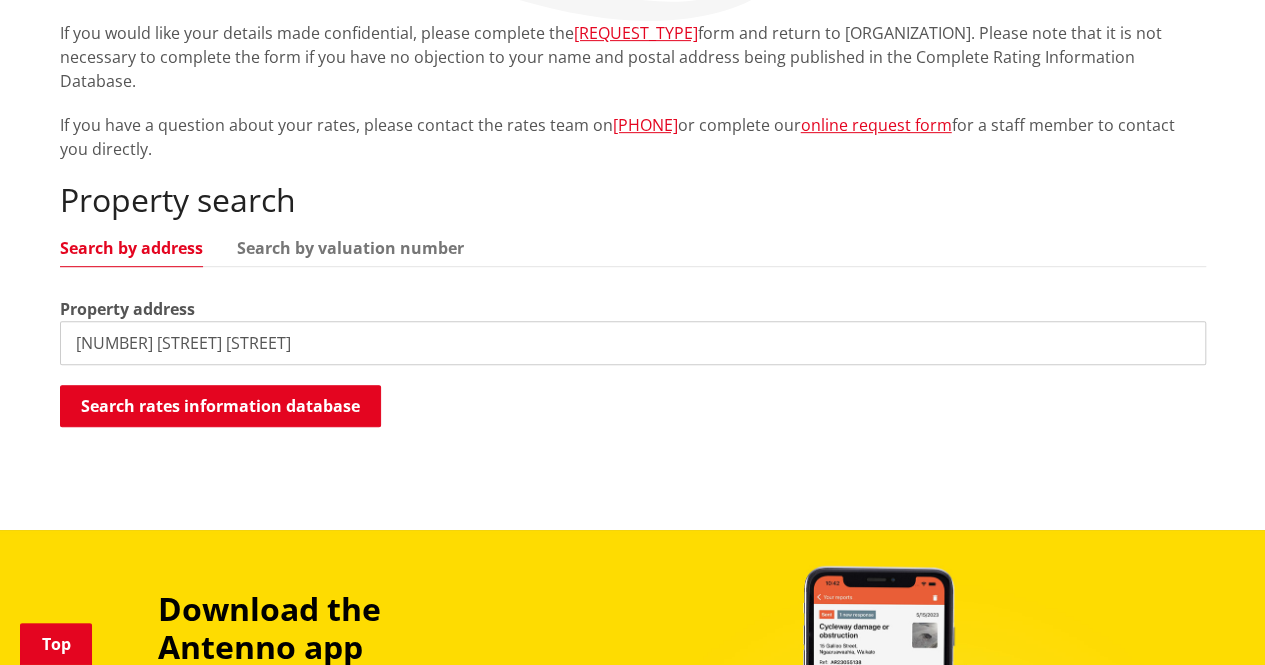 click on "1/11 Walmsley St" at bounding box center [633, 343] 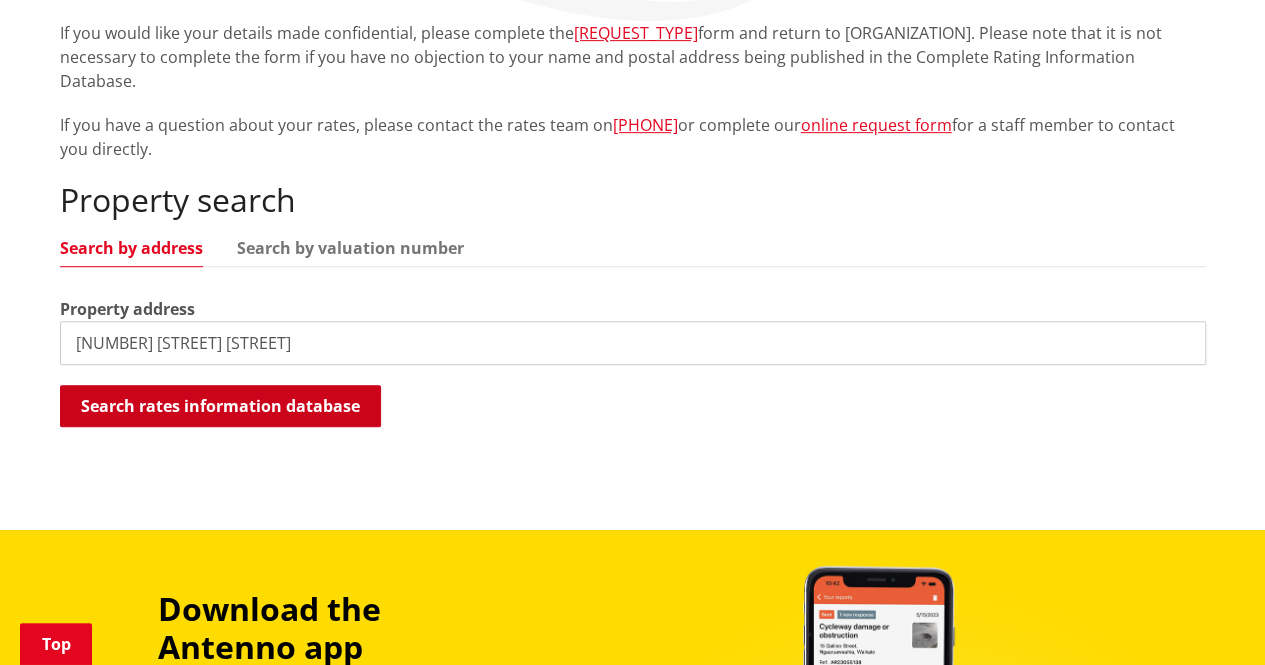 click on "Search rates information database" at bounding box center [220, 406] 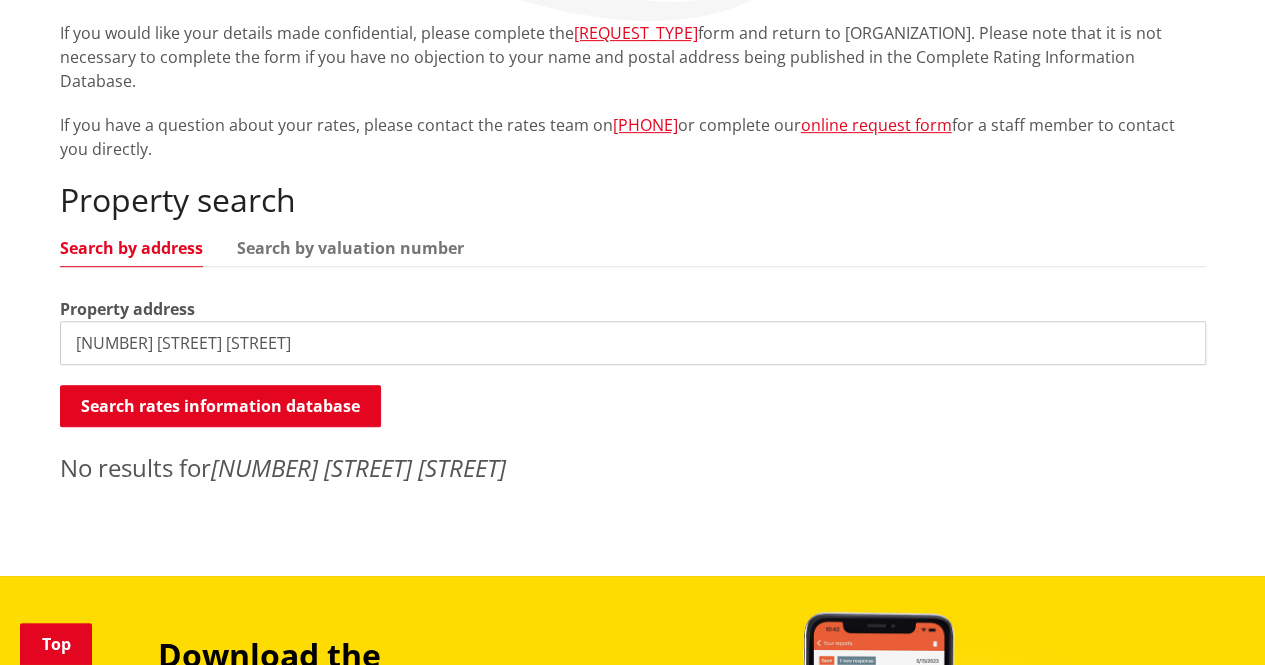 click on "1/11 Walmsley St" at bounding box center (633, 343) 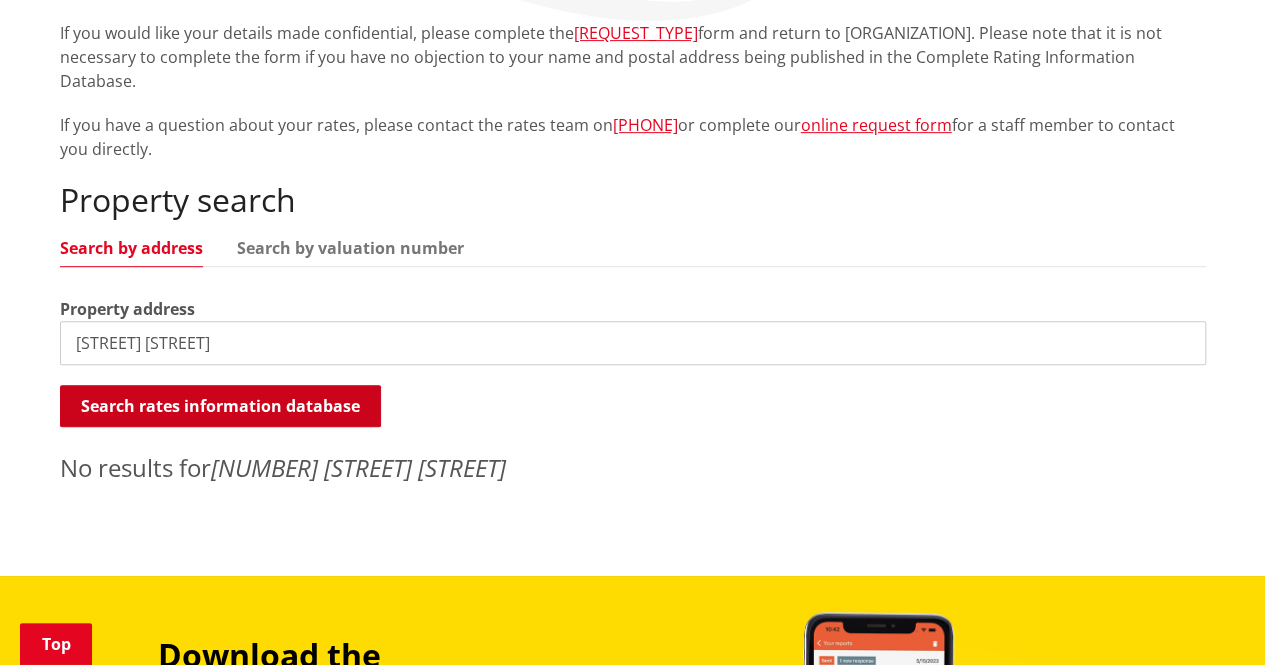 click on "Search rates information database" at bounding box center [220, 406] 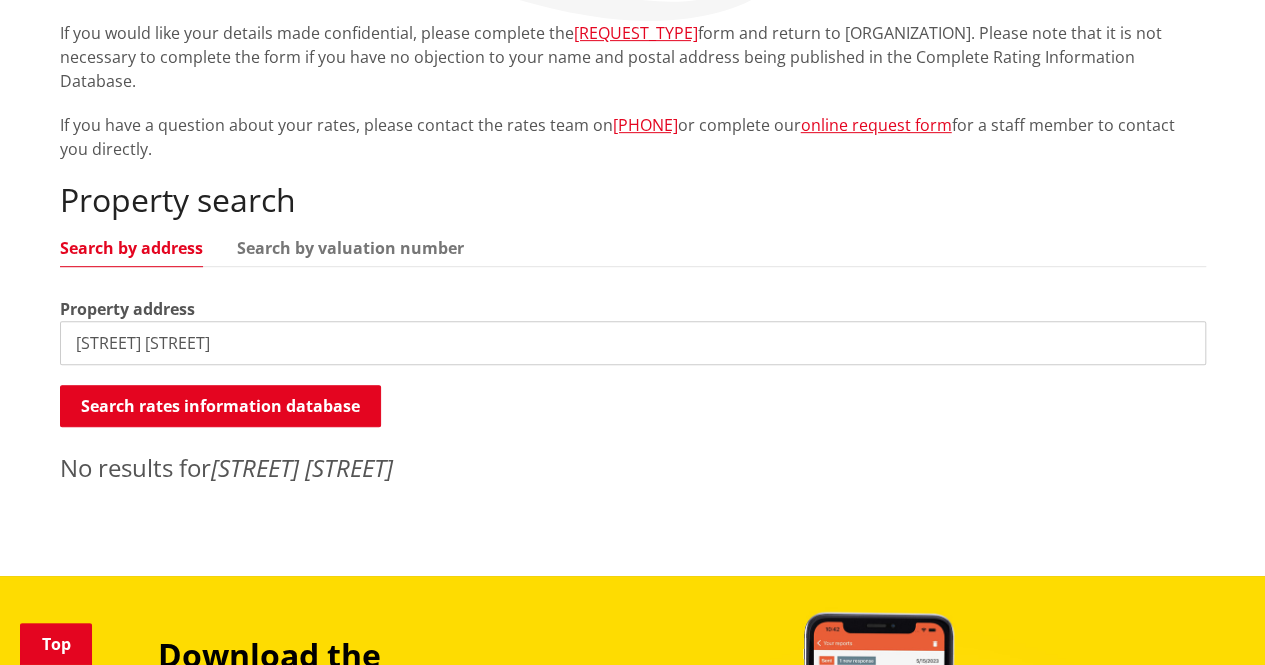 click on "Walmsley St" at bounding box center [633, 343] 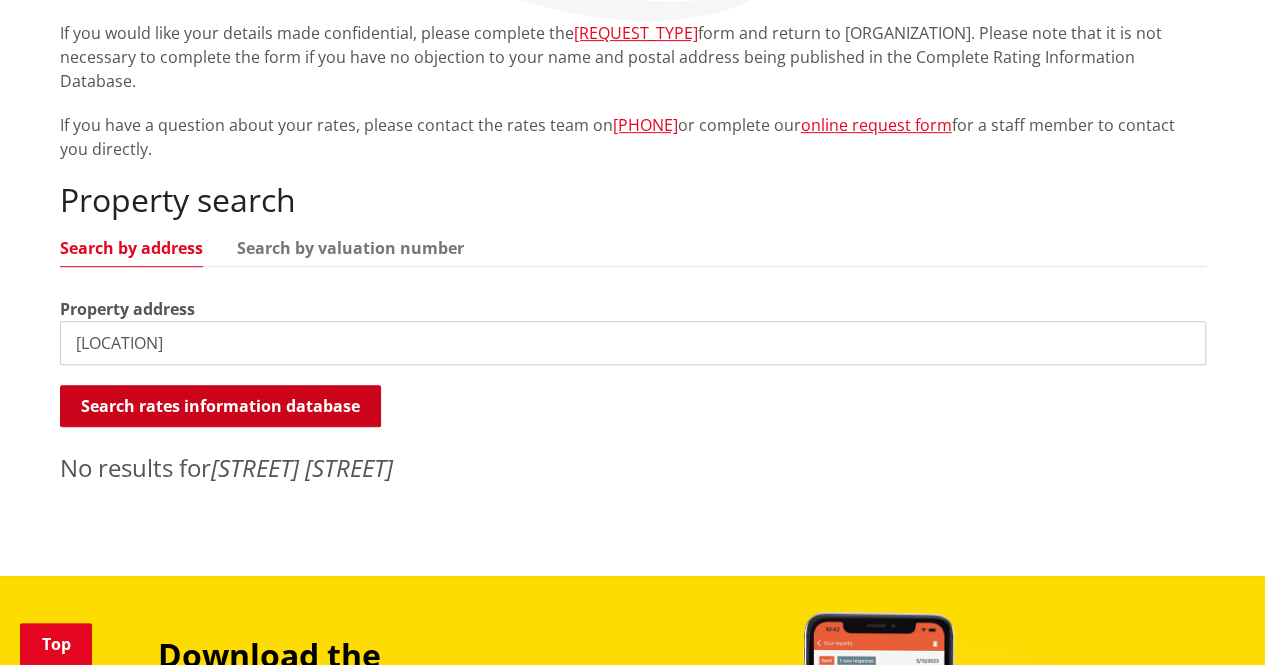 type on "Kihikihi" 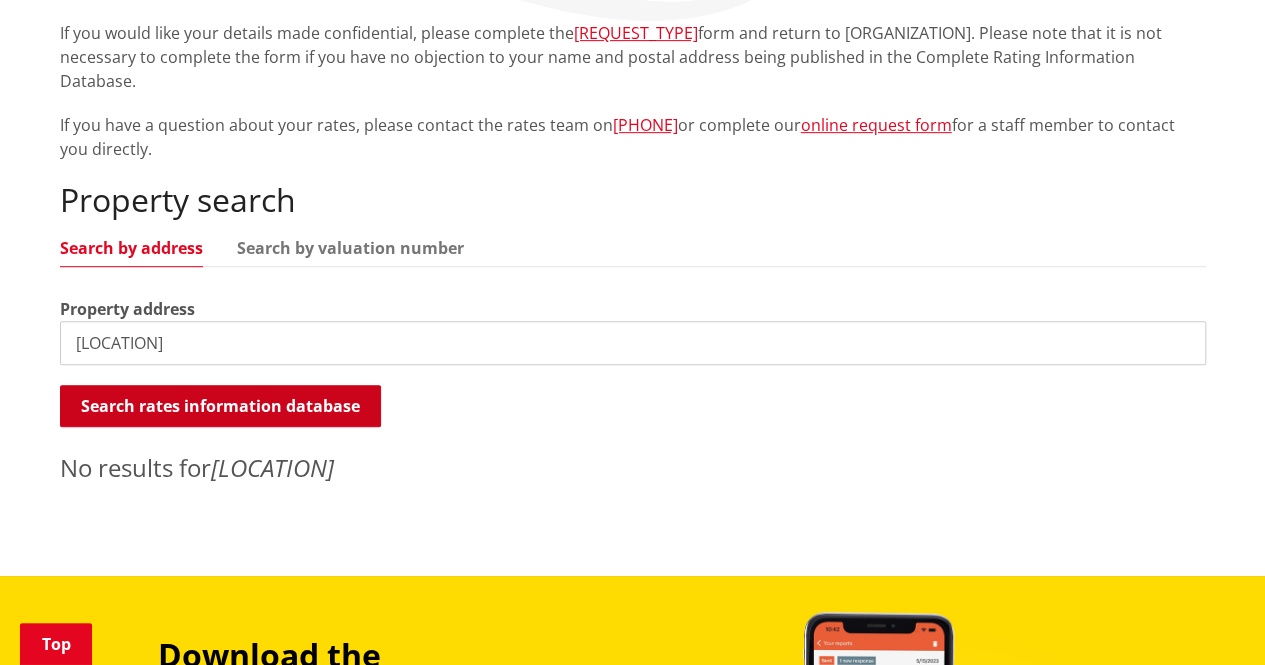 scroll, scrollTop: 0, scrollLeft: 0, axis: both 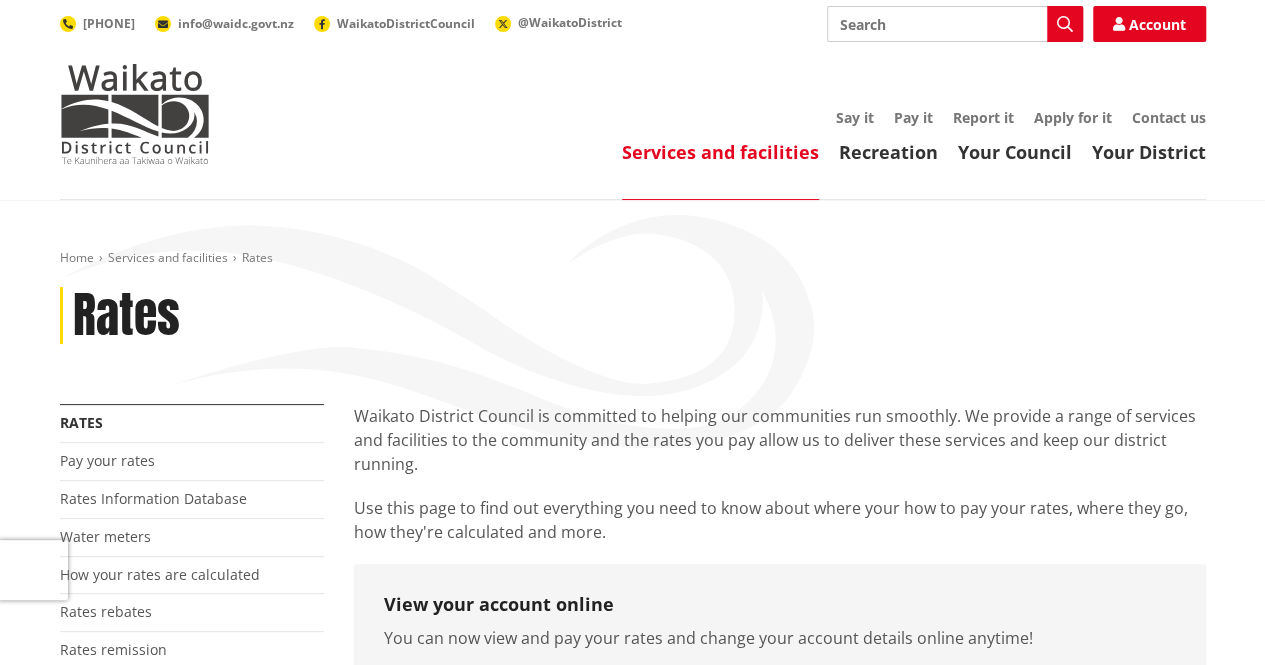 click on "How your rates are calculated" at bounding box center [192, 576] 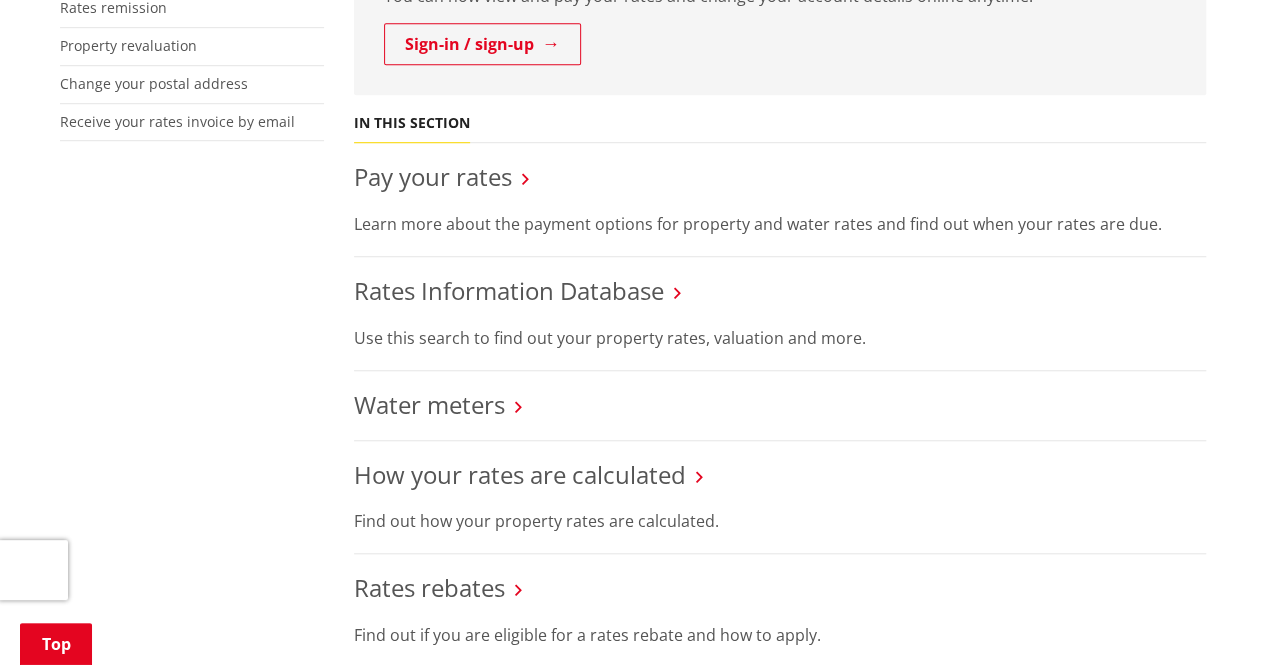 scroll, scrollTop: 661, scrollLeft: 0, axis: vertical 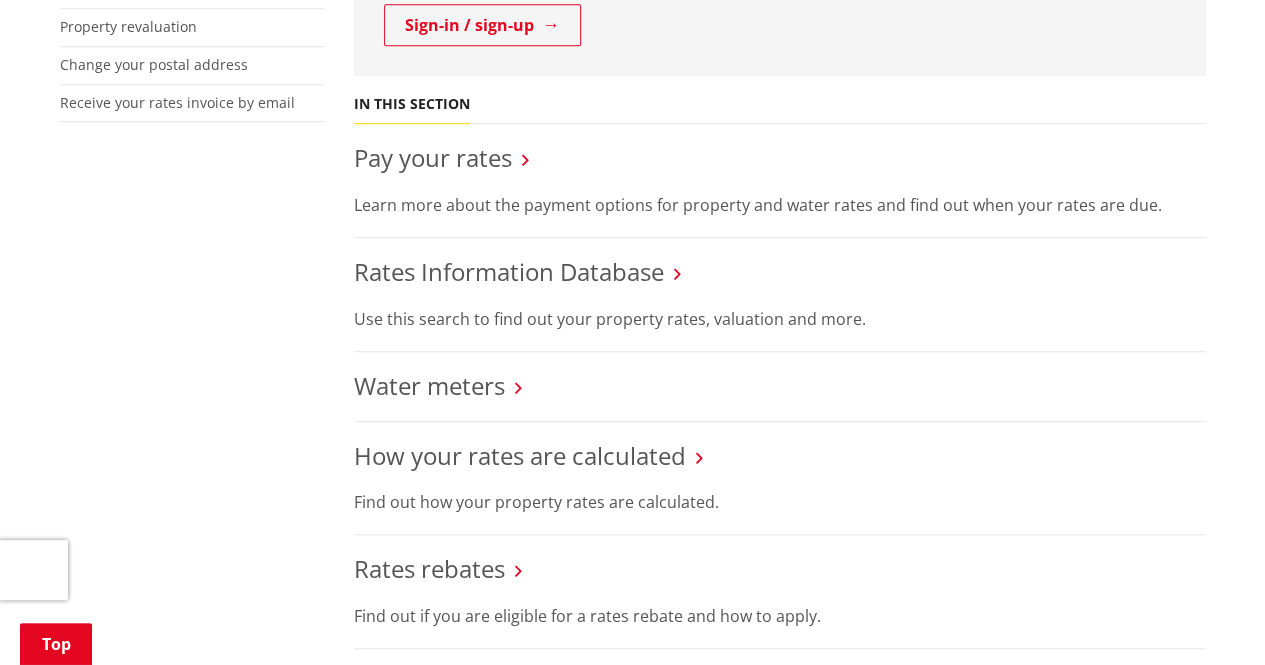 click on "Rates Information Database" at bounding box center [780, 272] 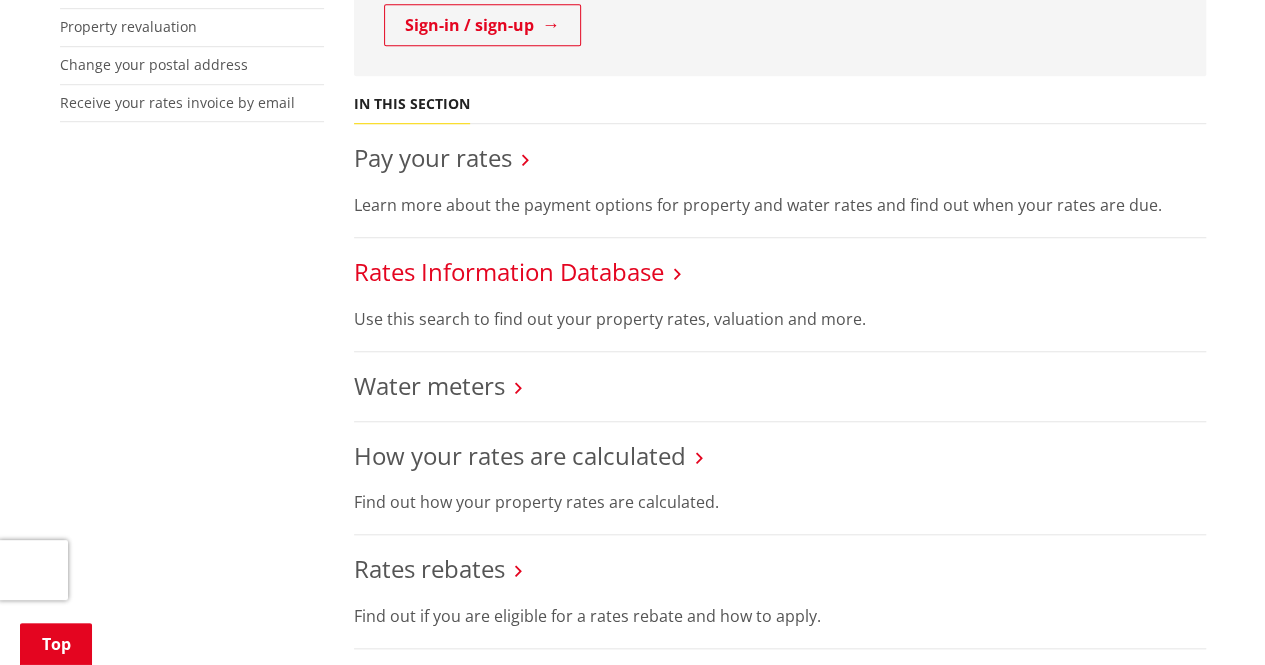 click on "Rates Information Database" at bounding box center (509, 271) 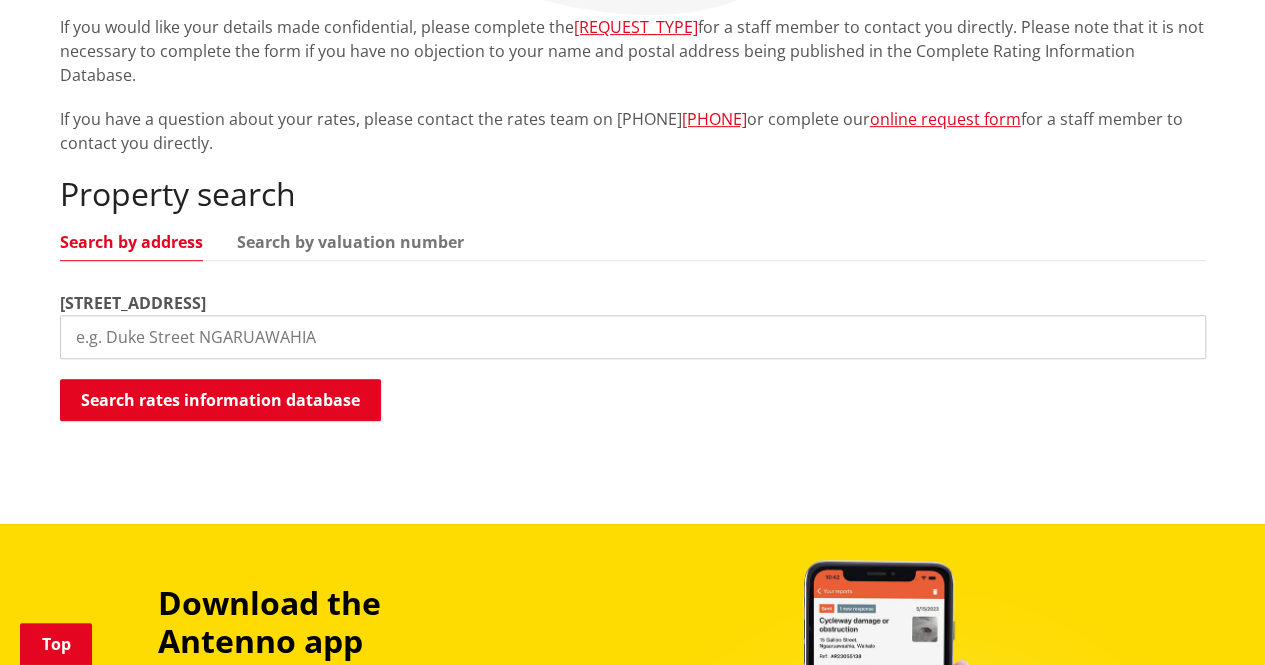 scroll, scrollTop: 439, scrollLeft: 0, axis: vertical 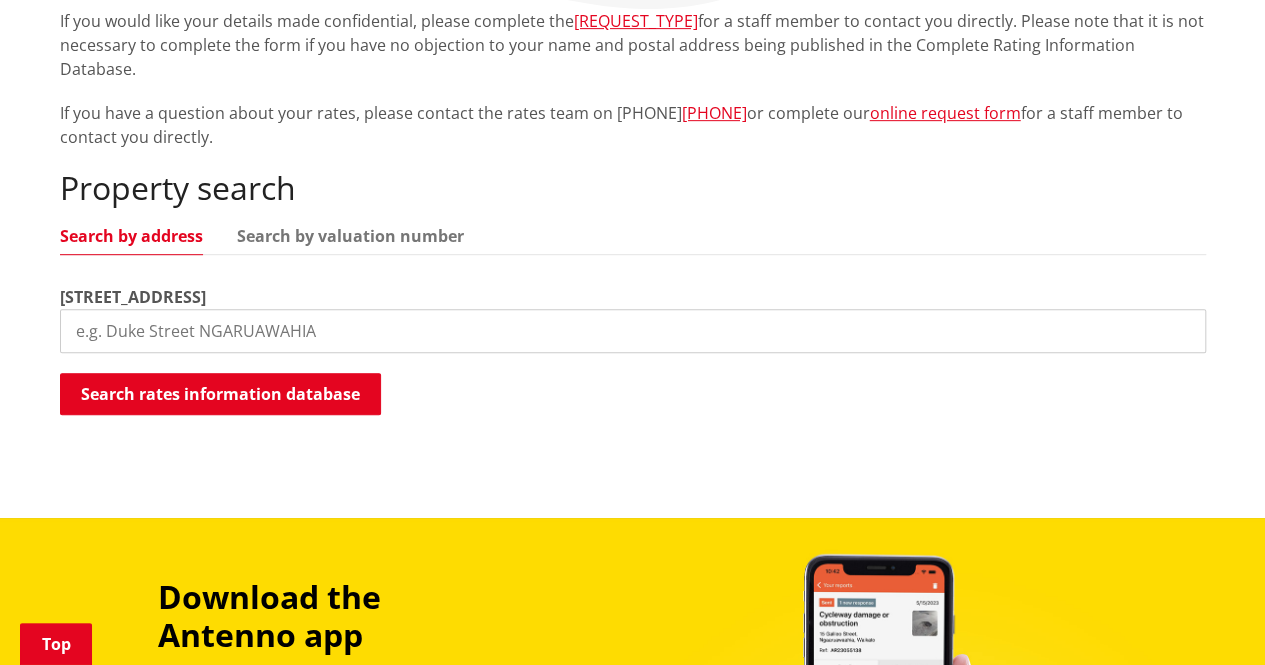 click at bounding box center (633, 331) 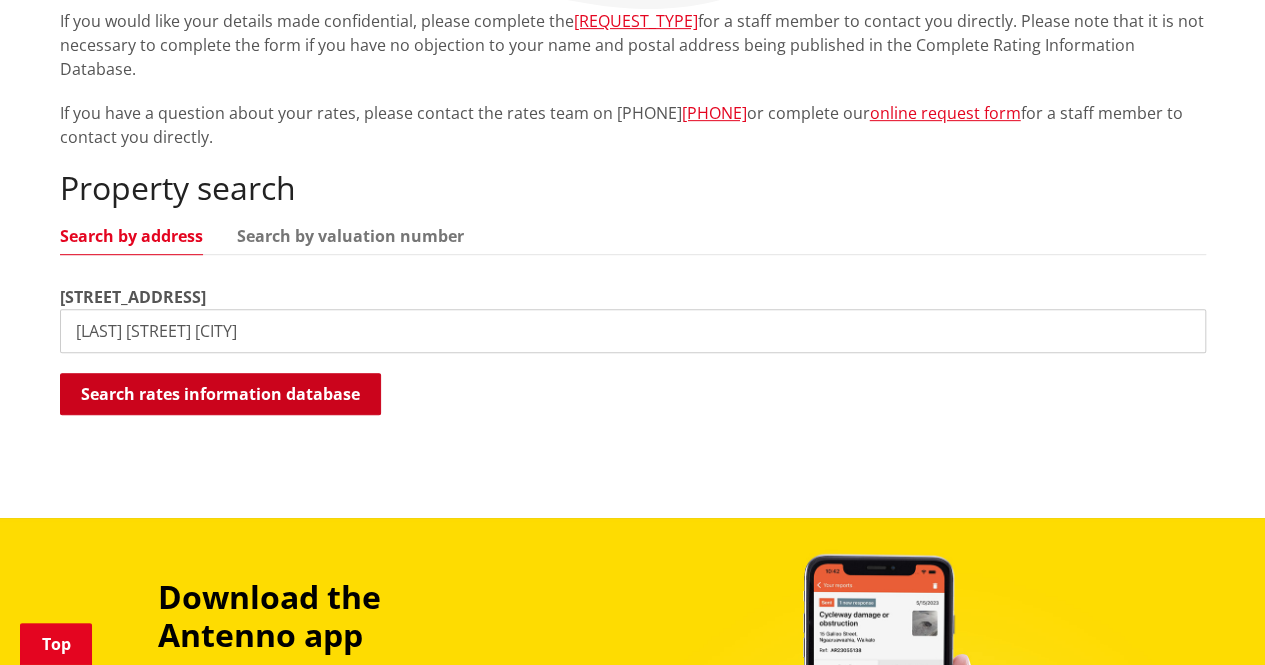 click on "Search rates information database" at bounding box center [220, 394] 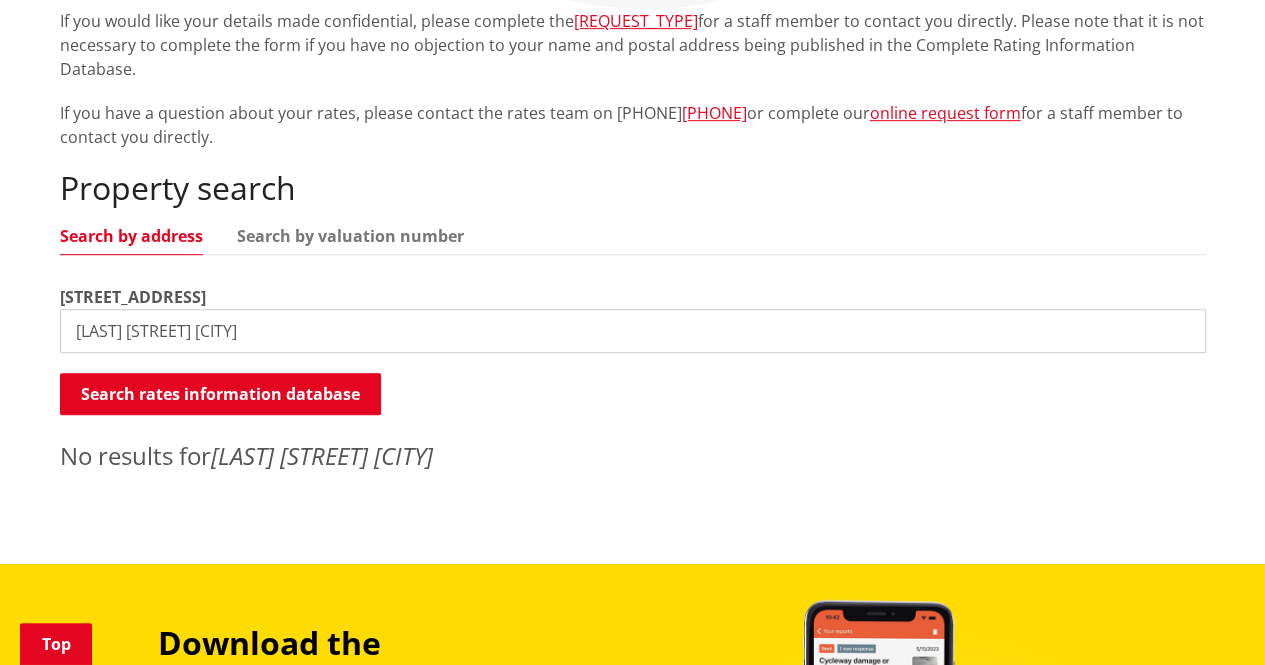 click on "[LAST] [STREET] [CITY]" at bounding box center (633, 331) 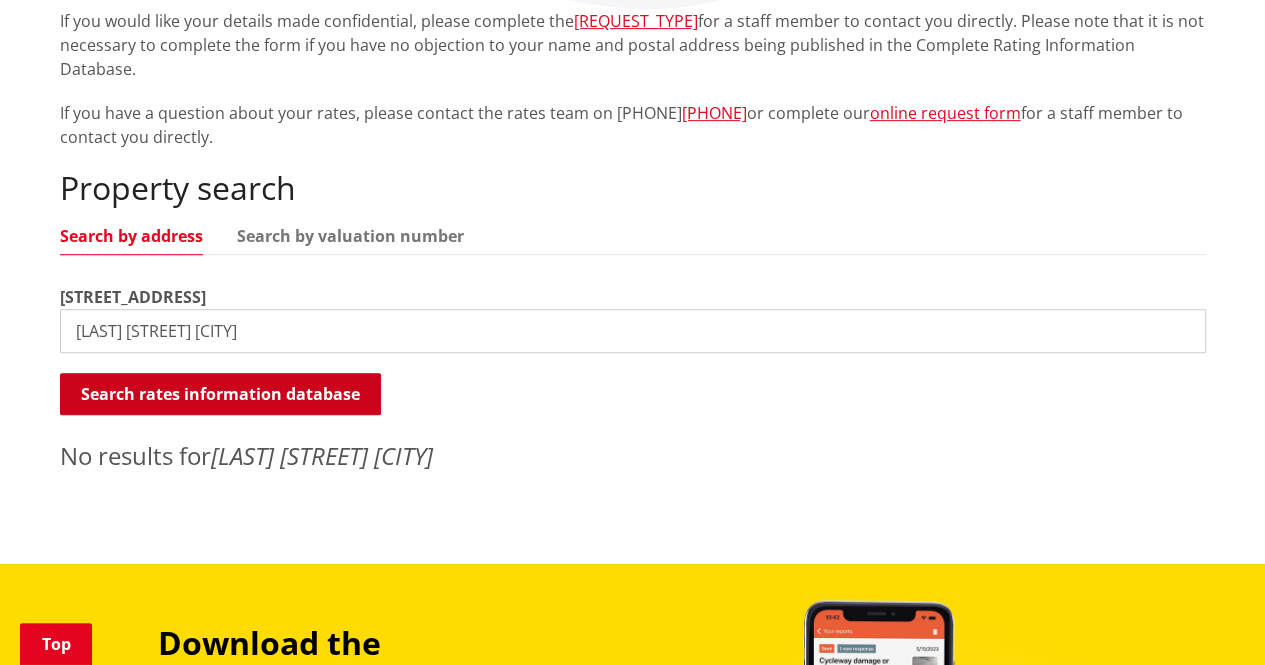 type on "[LAST] [STREET] [CITY]" 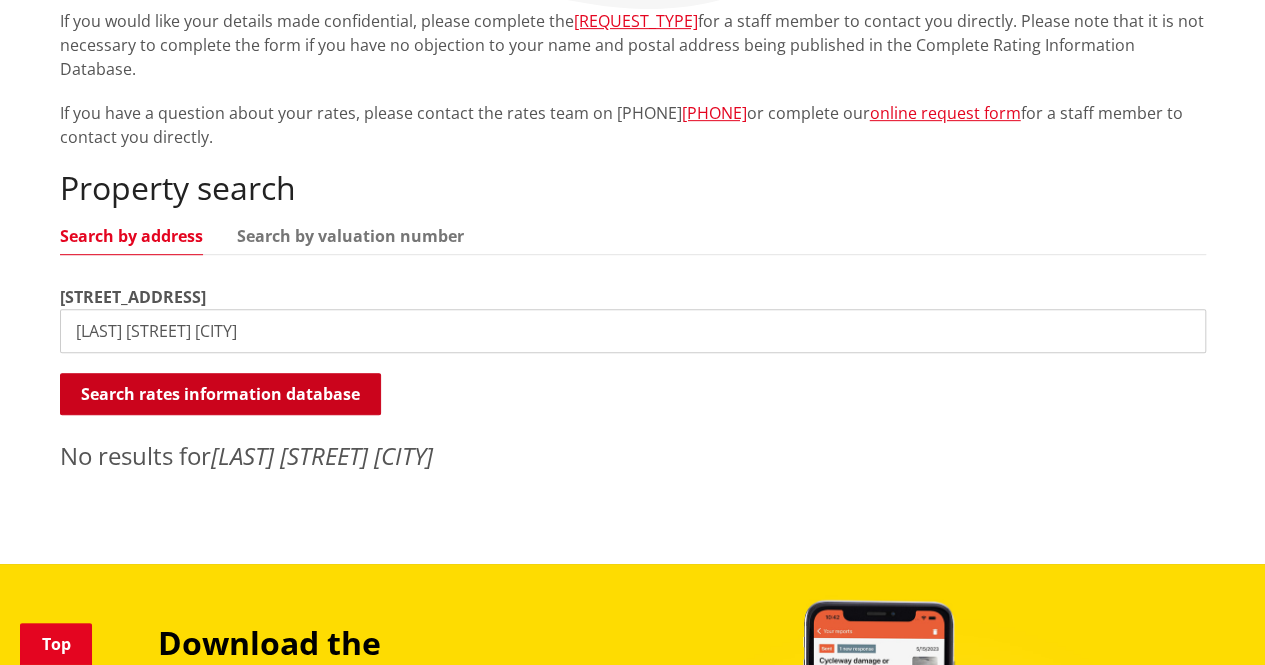 click on "Search rates information database" at bounding box center [220, 394] 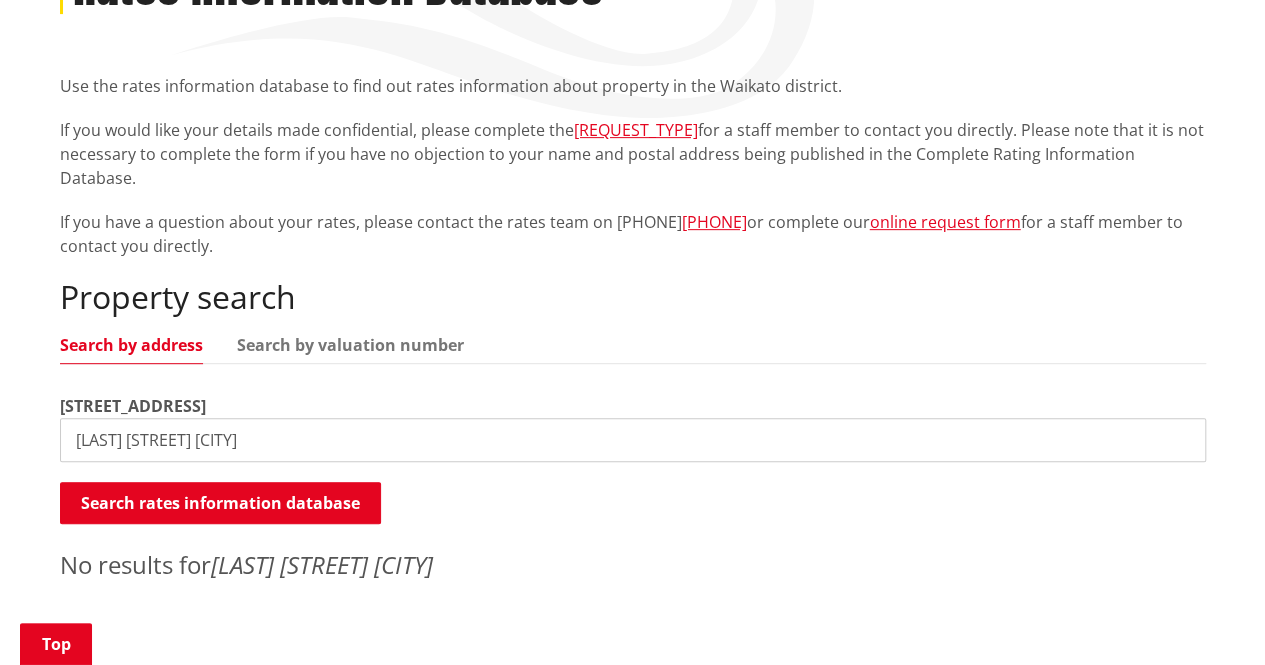scroll, scrollTop: 0, scrollLeft: 0, axis: both 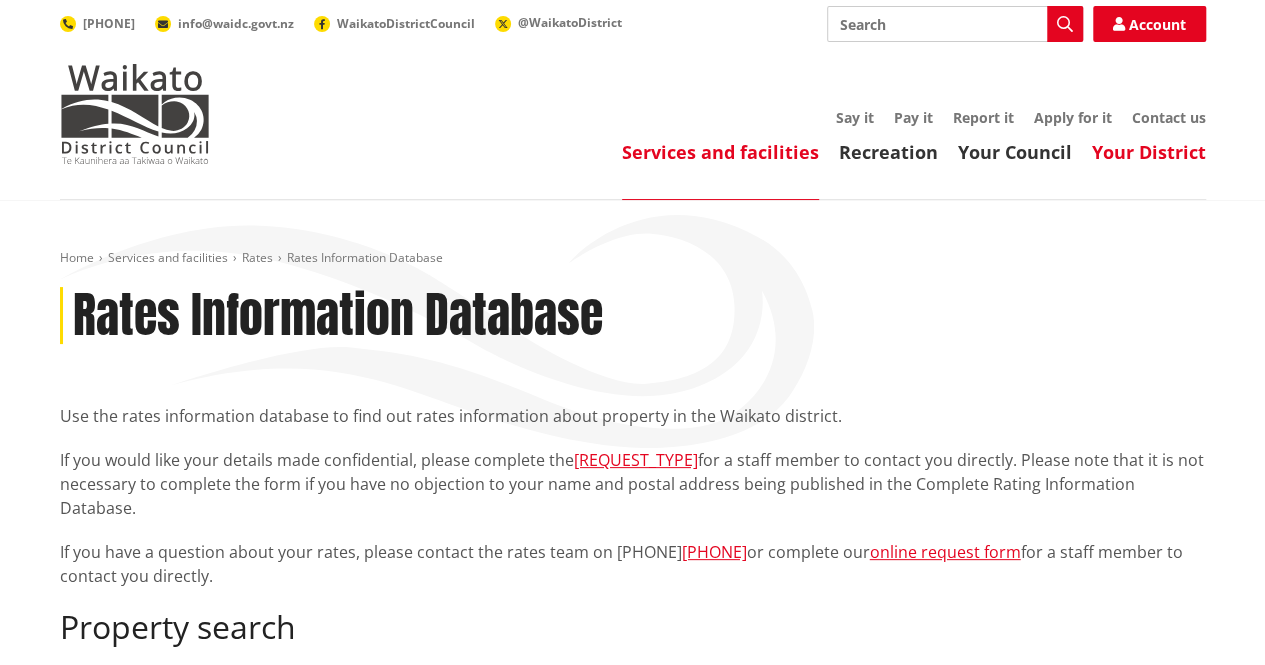 click on "Your District" at bounding box center (1149, 152) 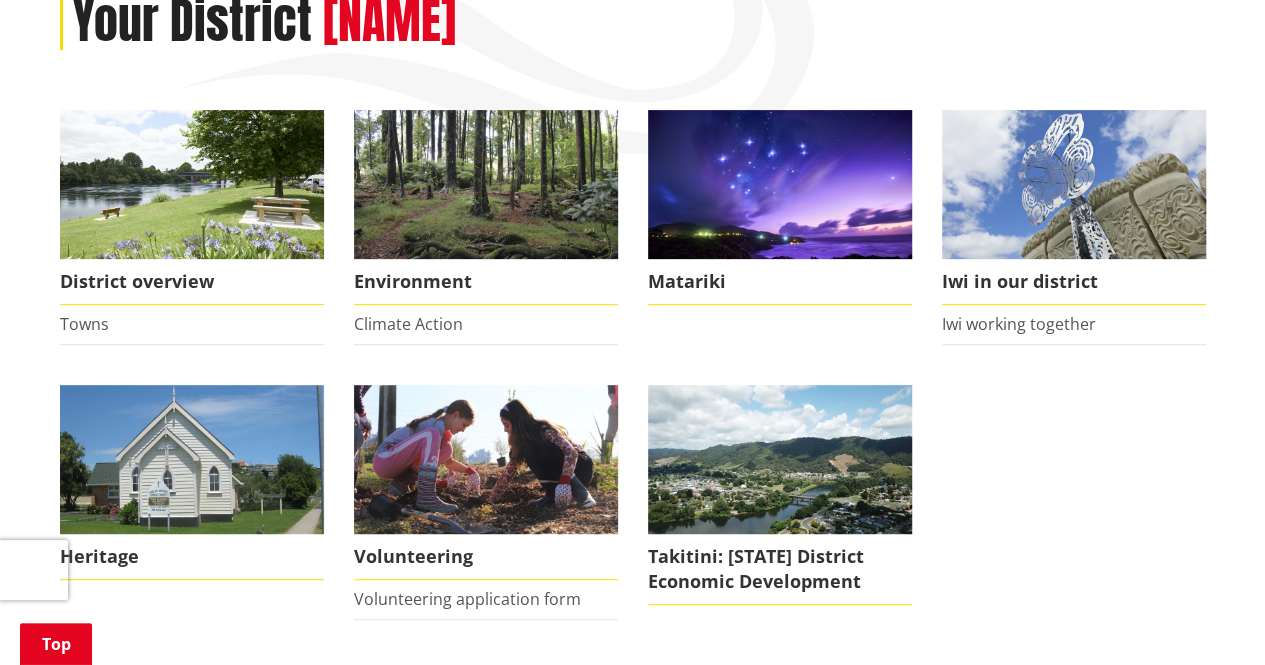scroll, scrollTop: 0, scrollLeft: 0, axis: both 